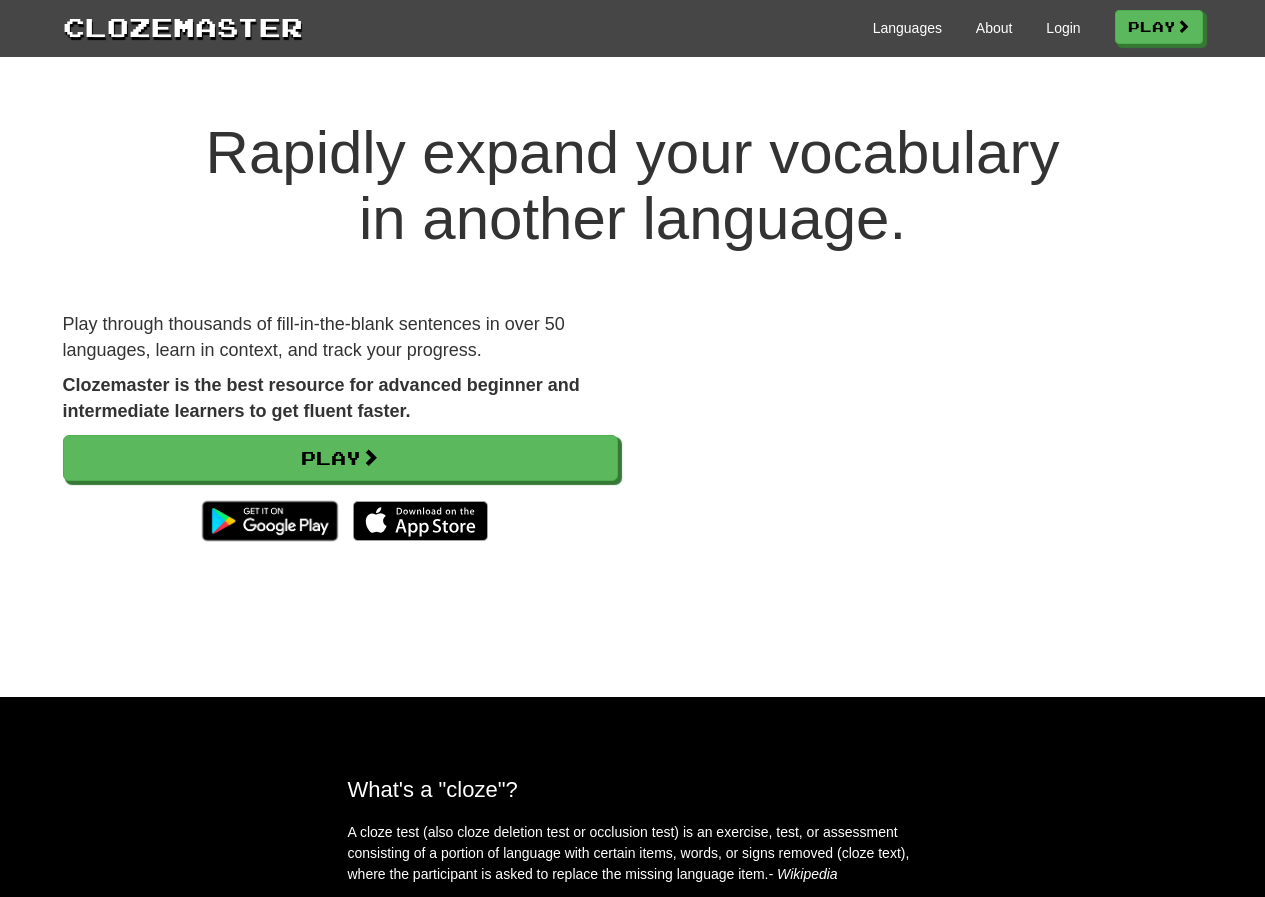 scroll, scrollTop: 0, scrollLeft: 0, axis: both 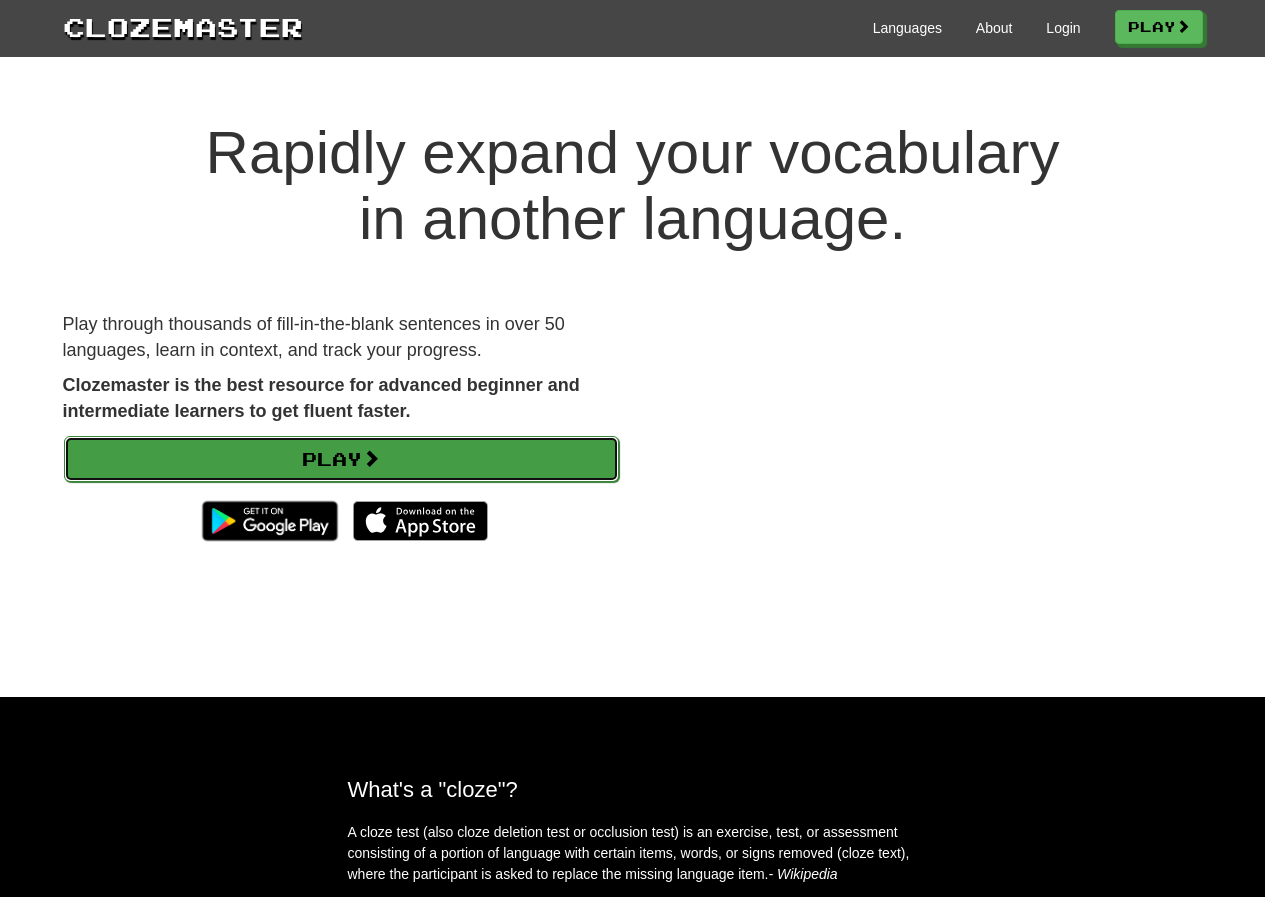 click on "Play" at bounding box center [341, 459] 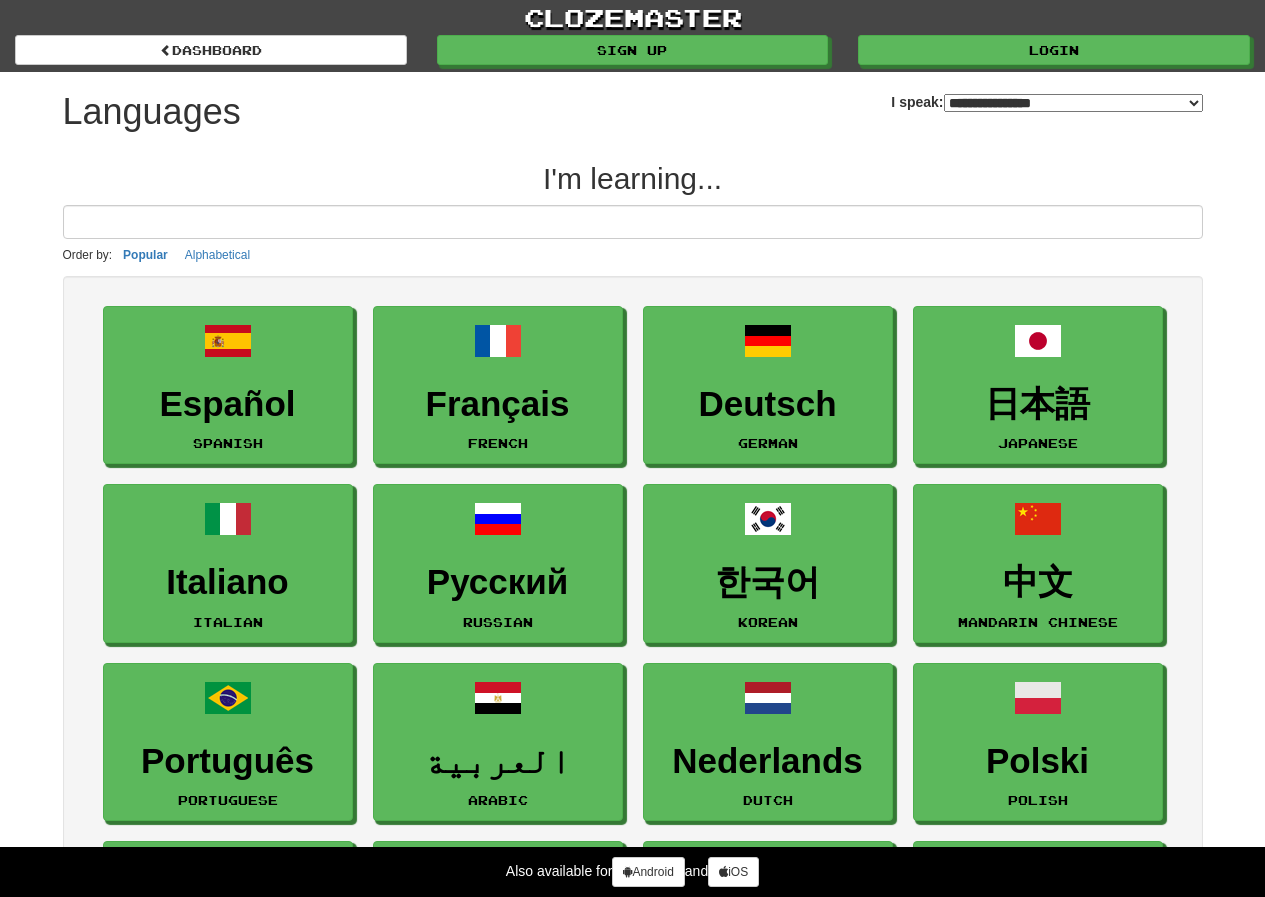 select on "*******" 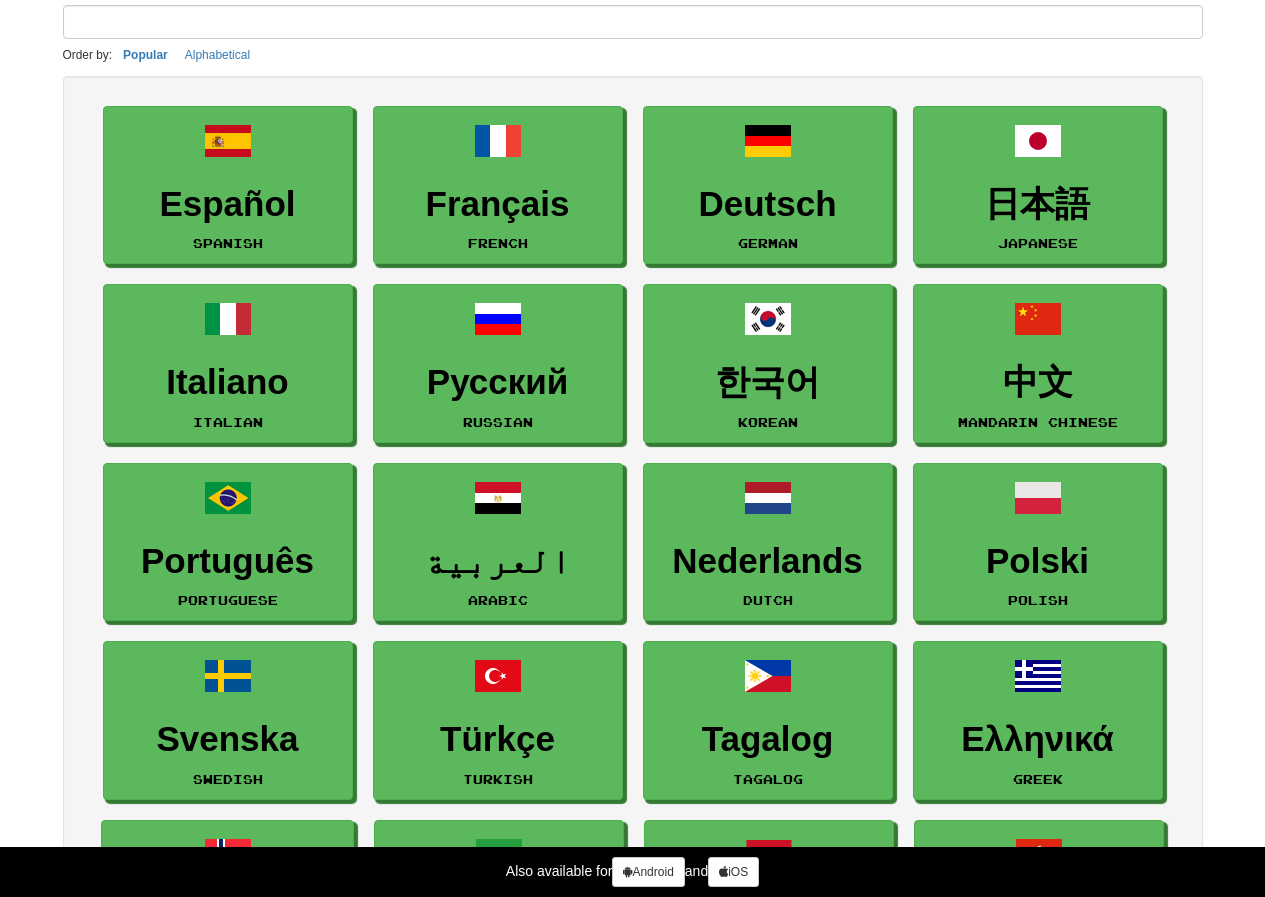 scroll, scrollTop: 0, scrollLeft: 0, axis: both 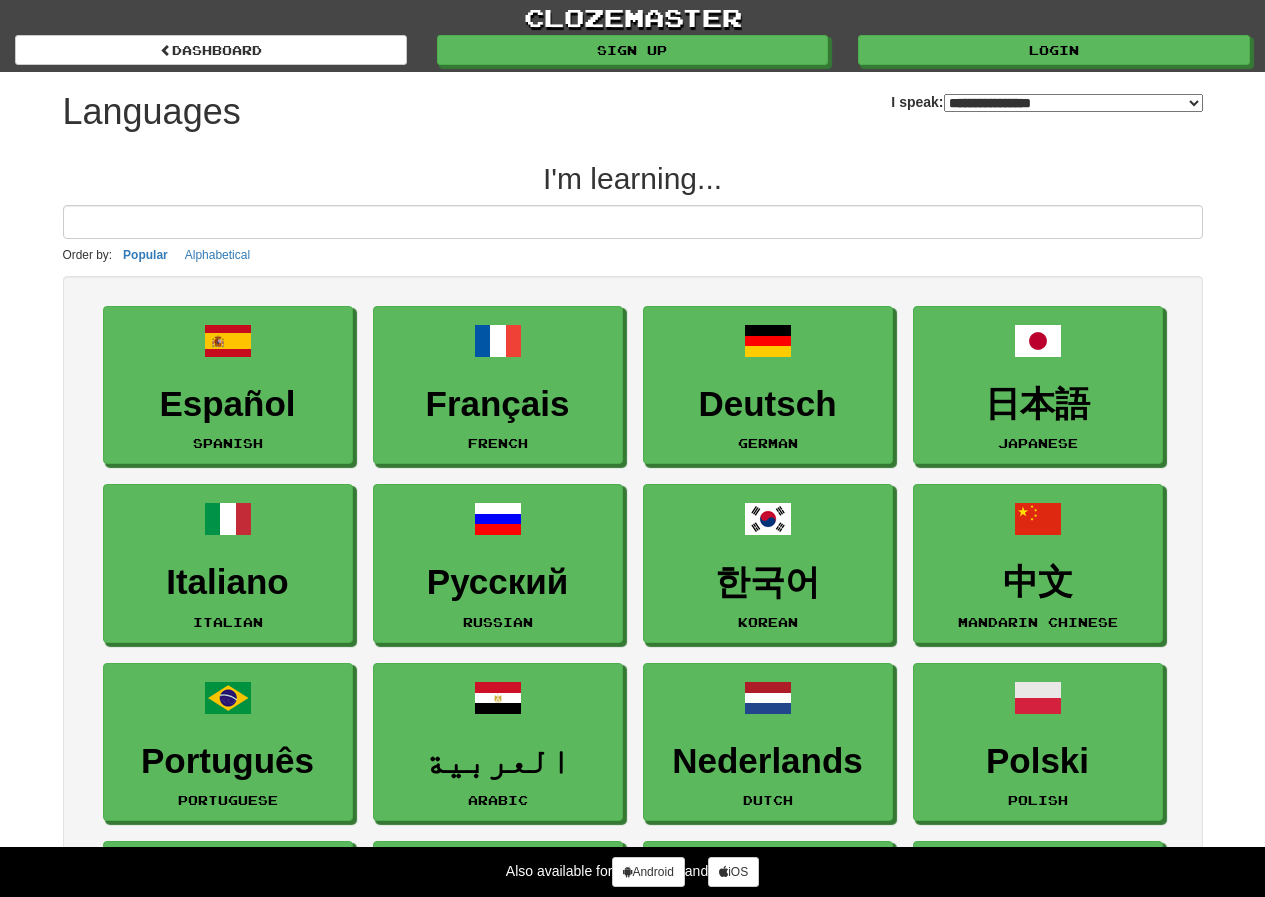 click on "**********" at bounding box center [1073, 103] 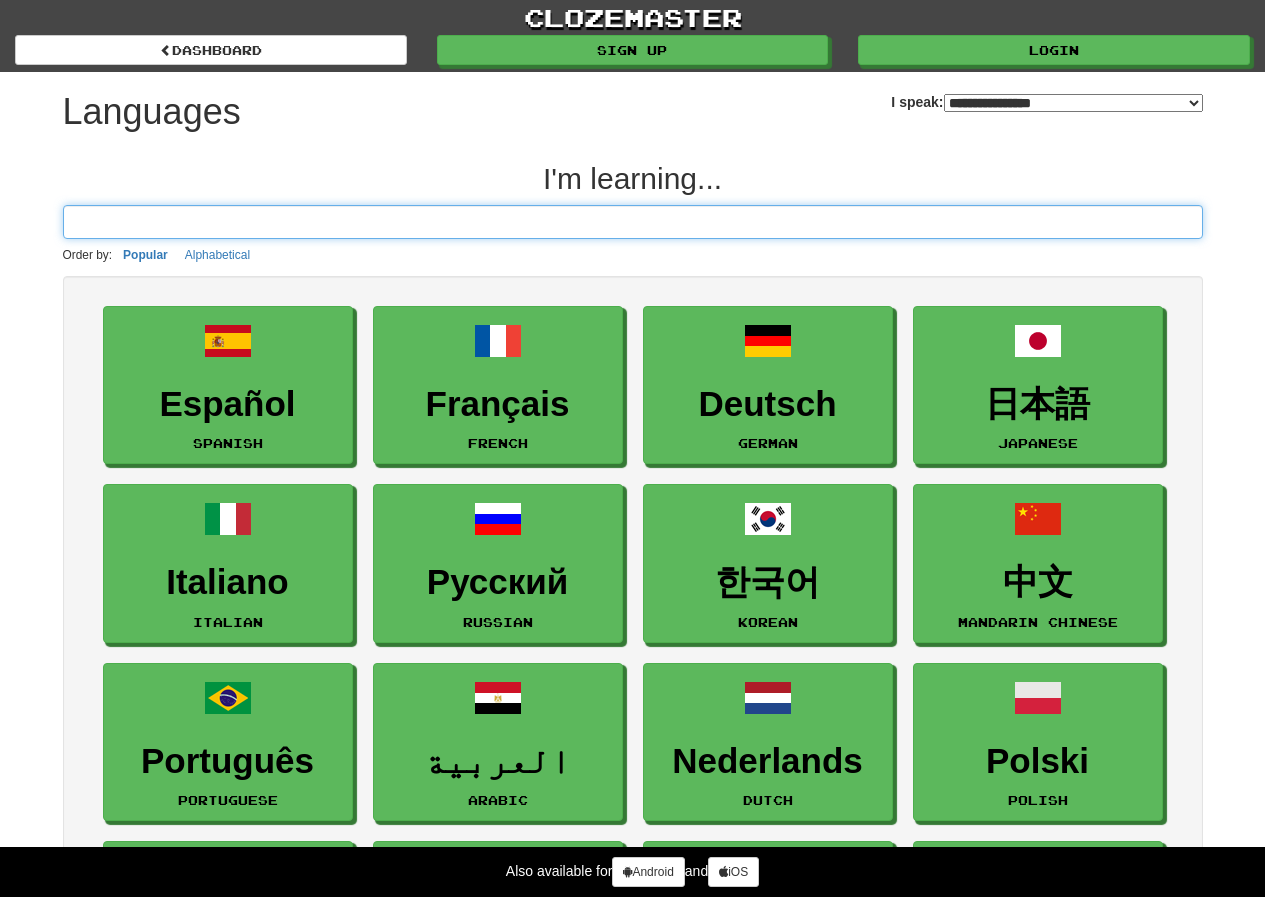 click at bounding box center [633, 222] 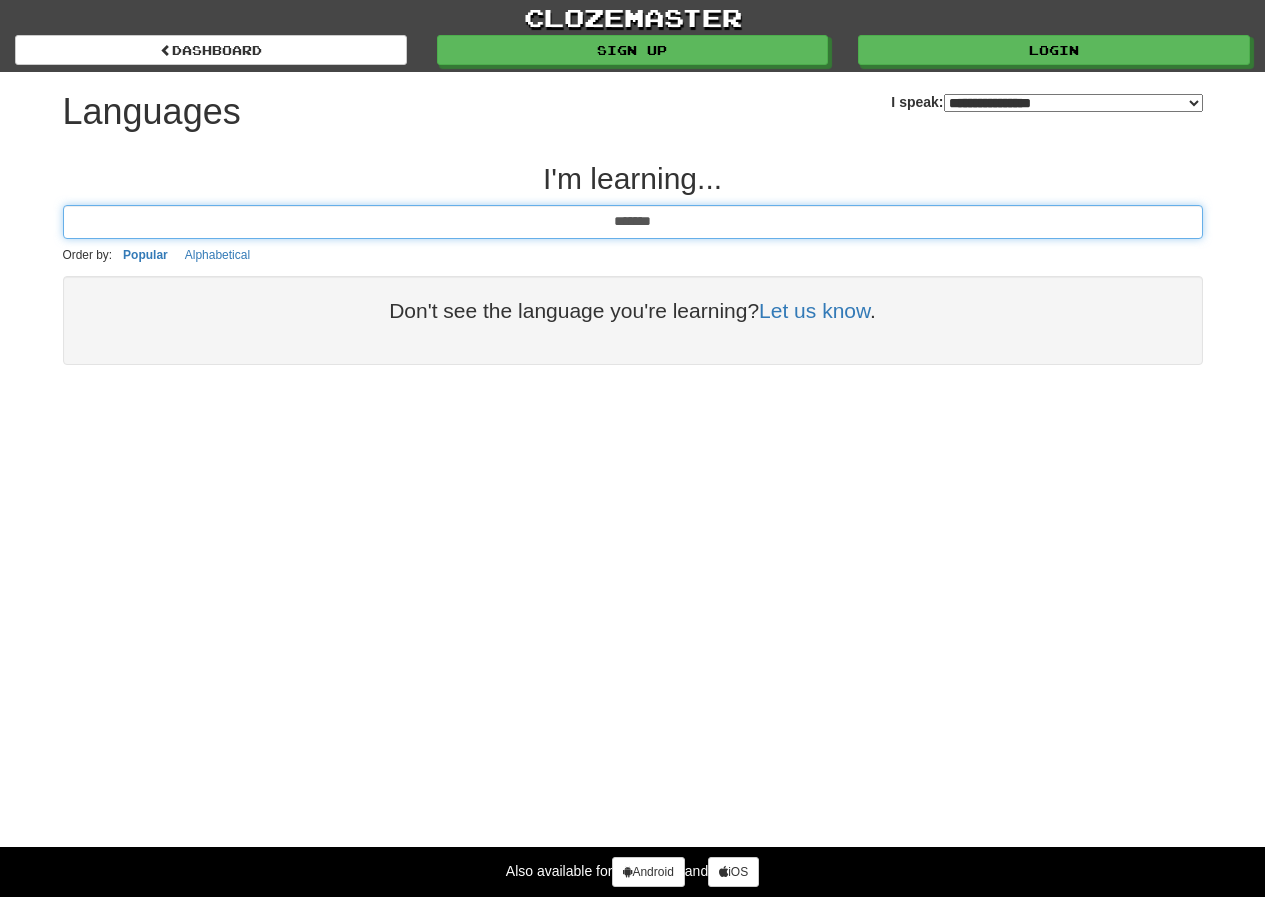 click on "*******" at bounding box center [633, 222] 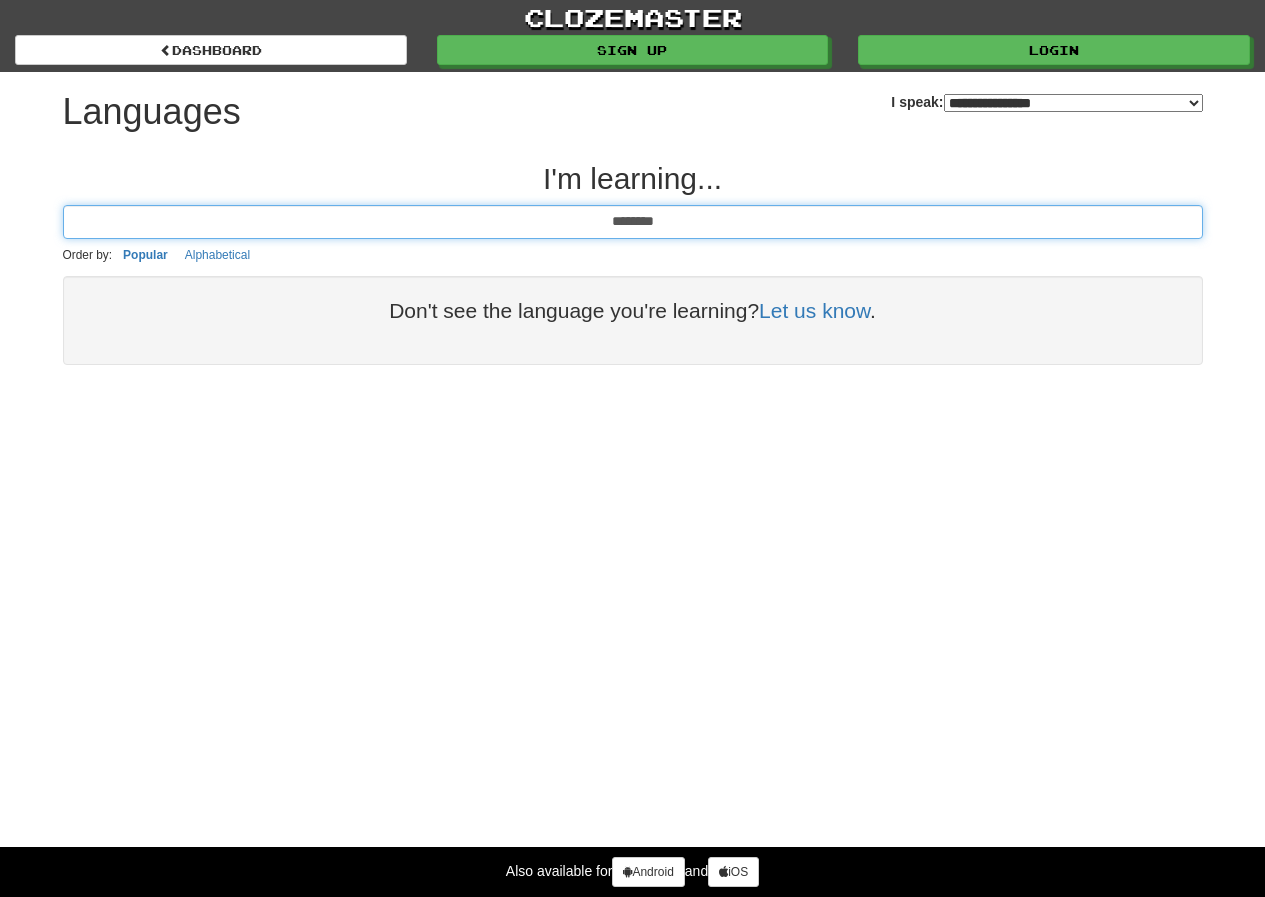 click on "********" at bounding box center [633, 222] 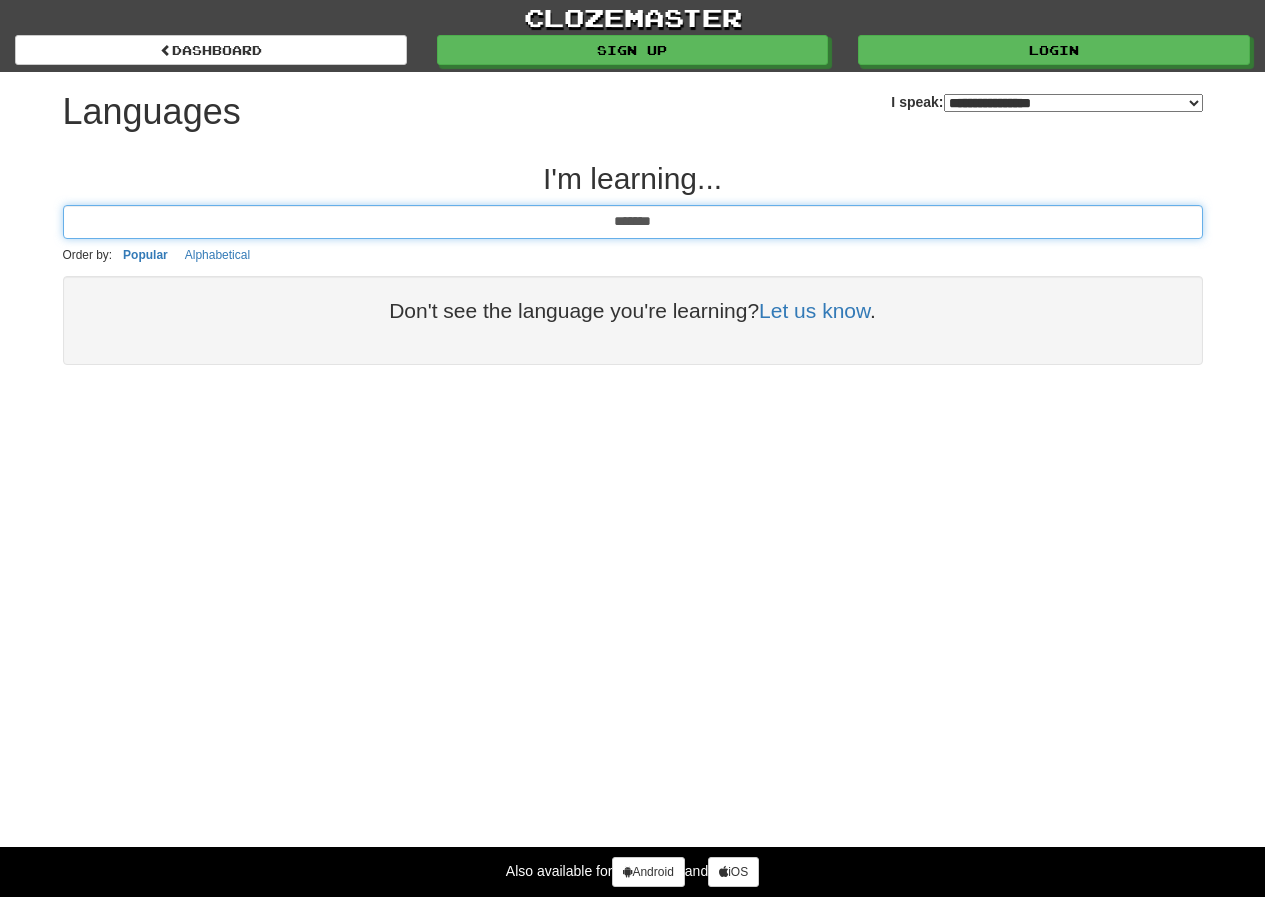 type on "*******" 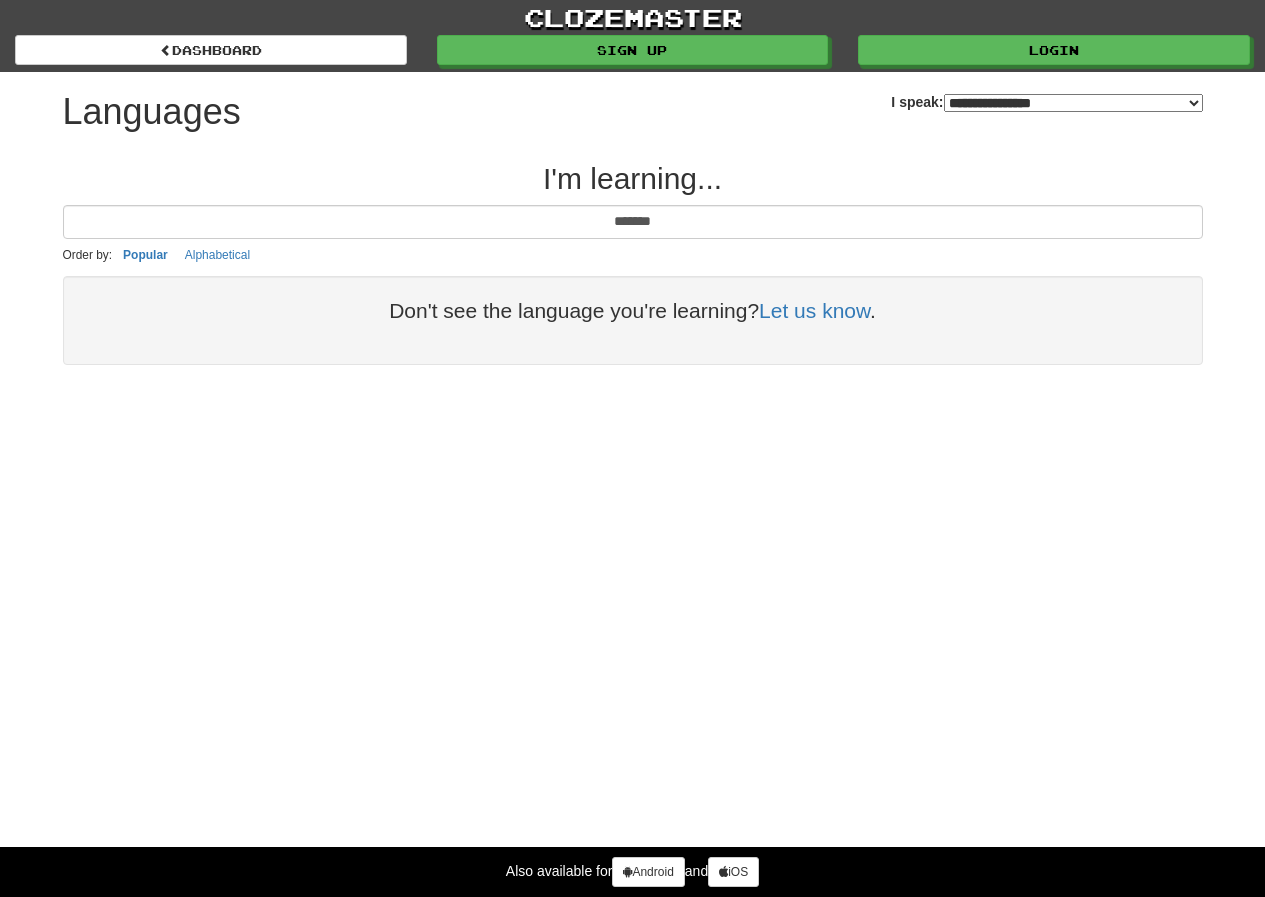 click on "Don't see the language you're learning?  Let us know ." at bounding box center [633, 310] 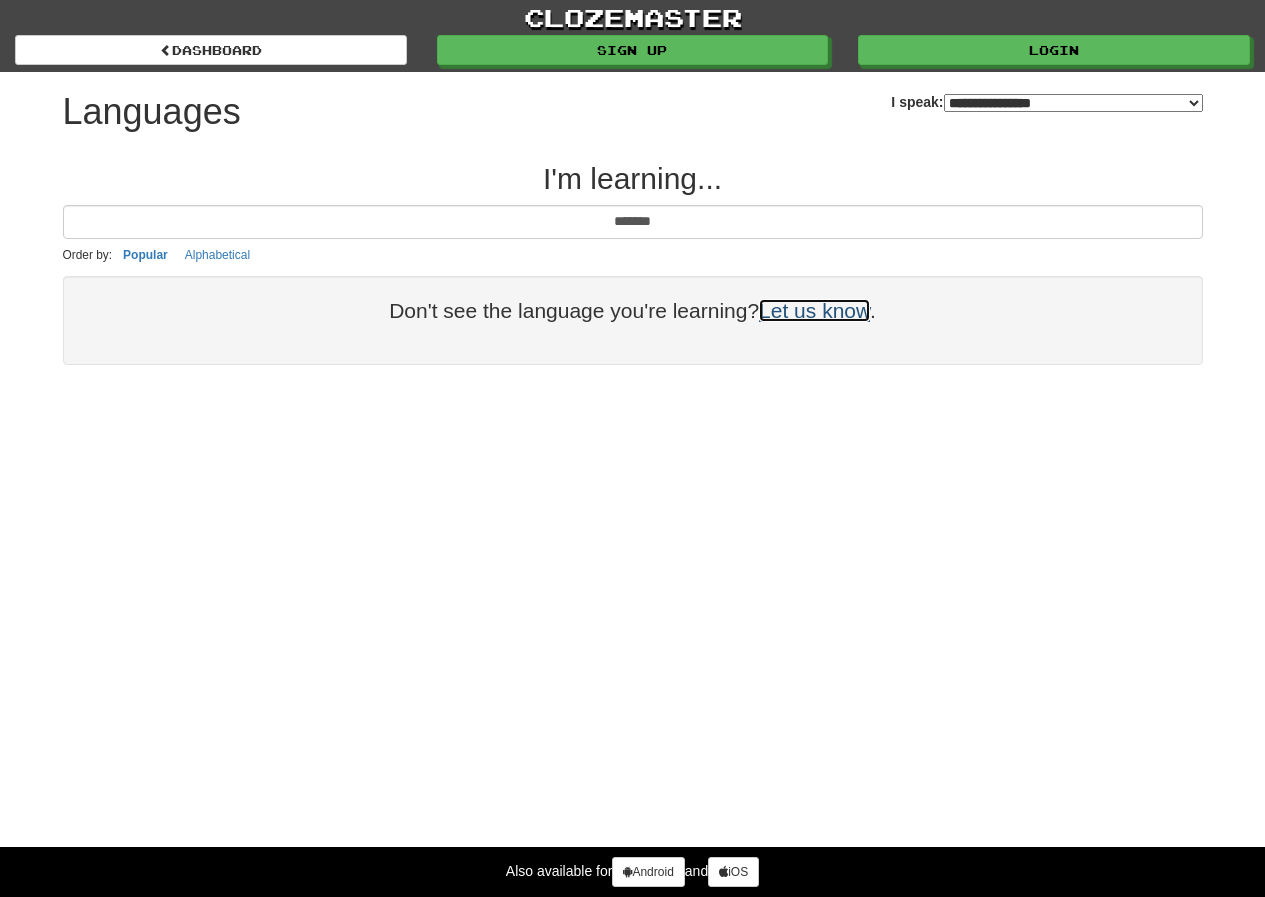 click on "Let us know" at bounding box center [814, 310] 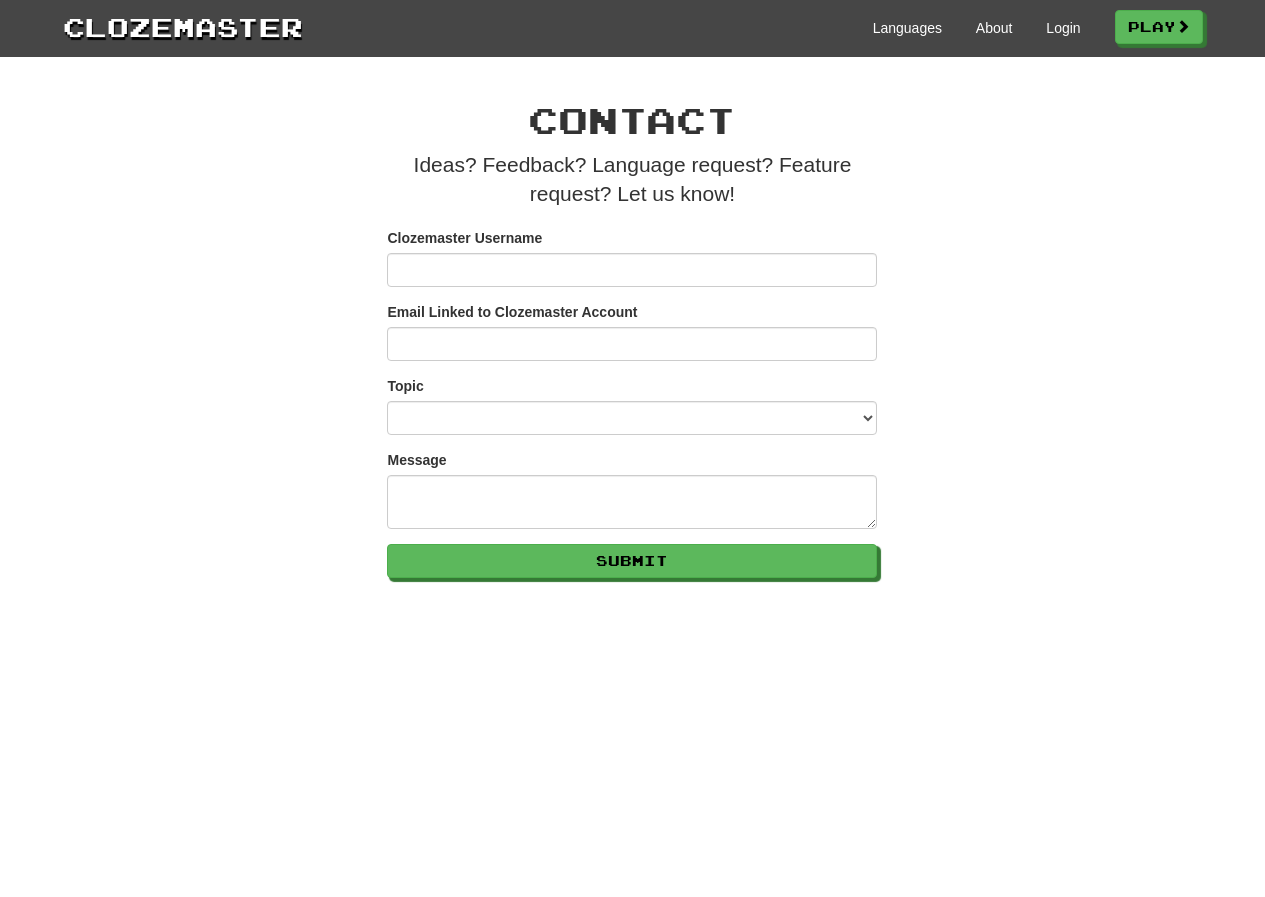 scroll, scrollTop: 0, scrollLeft: 0, axis: both 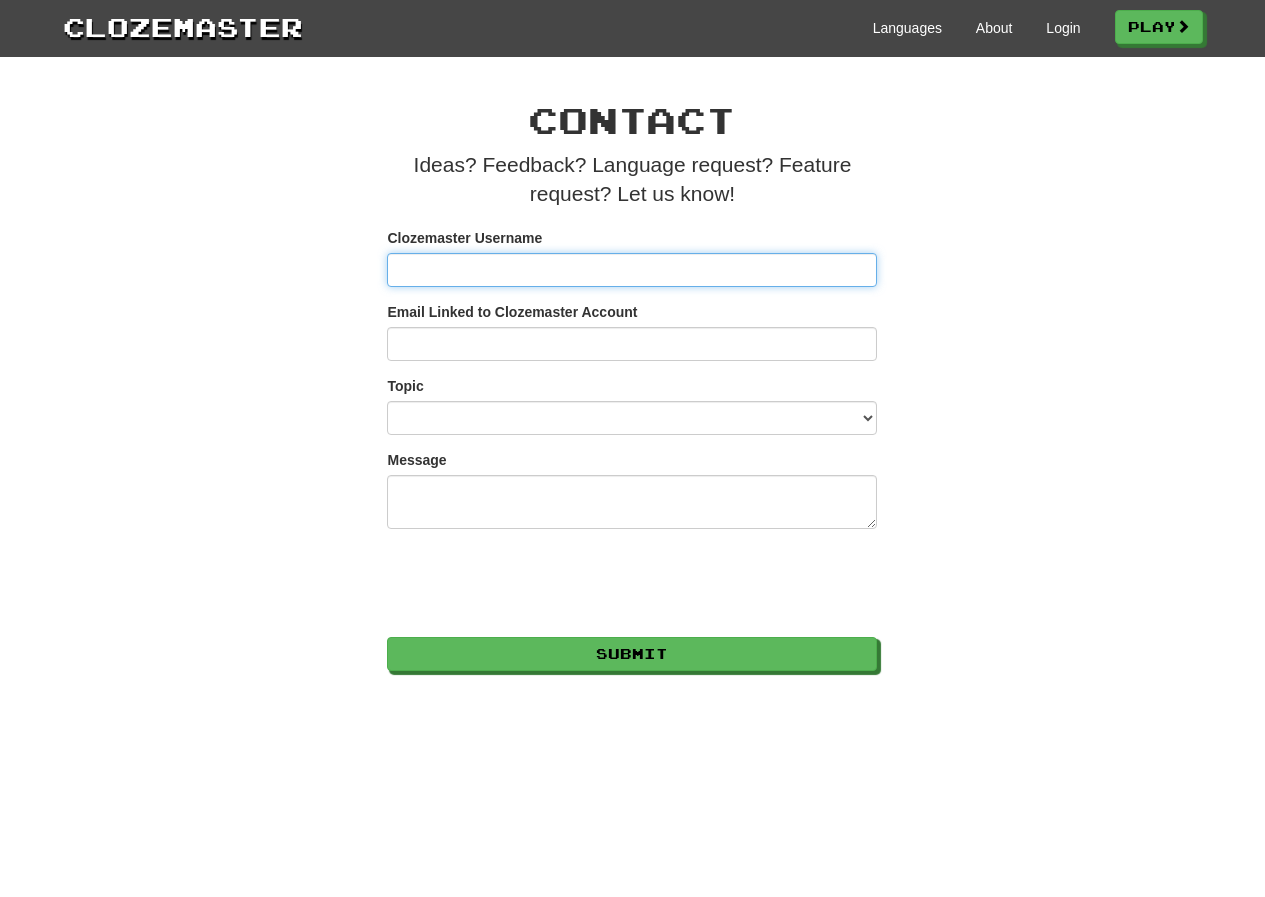click on "Clozemaster Username" at bounding box center [632, 270] 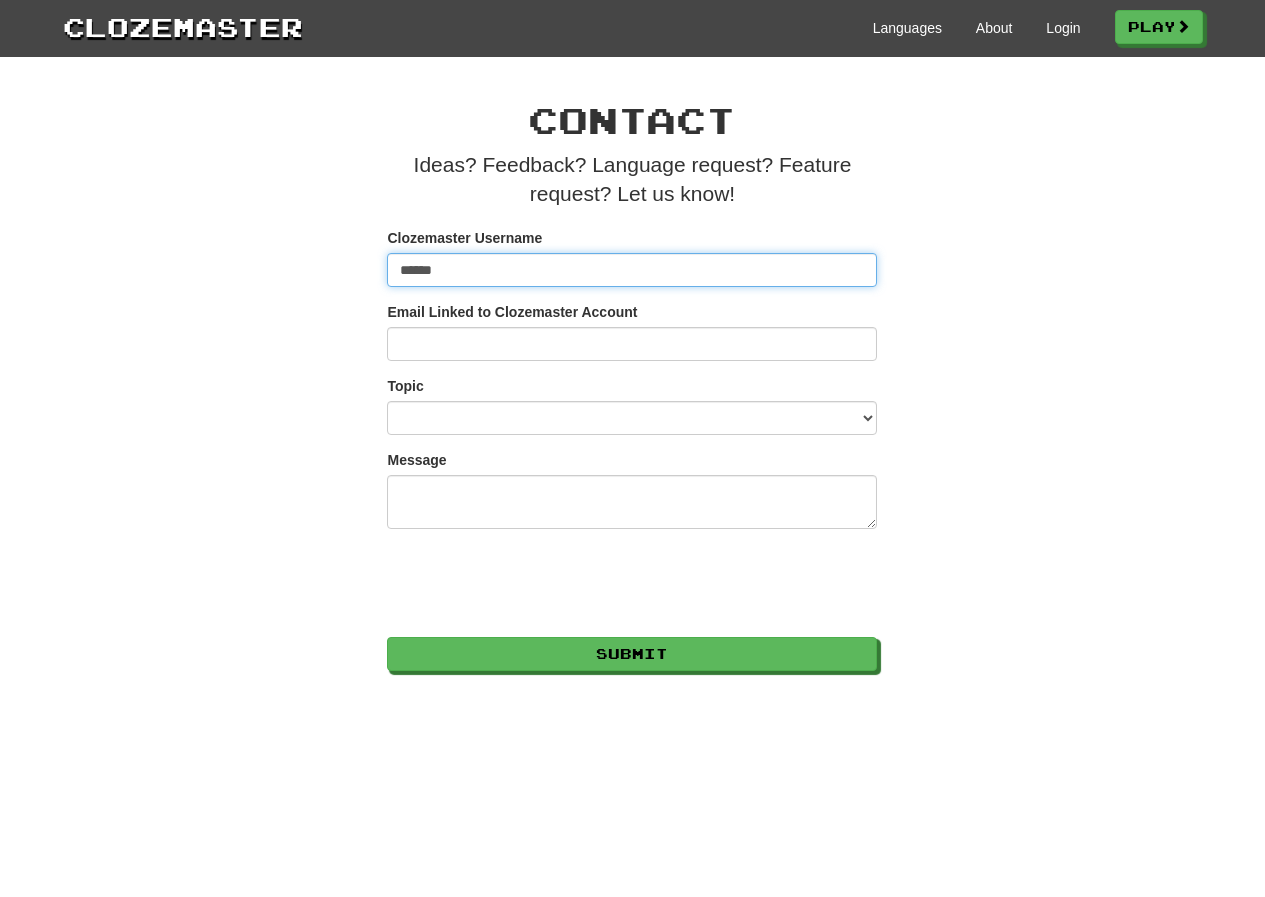 type on "******" 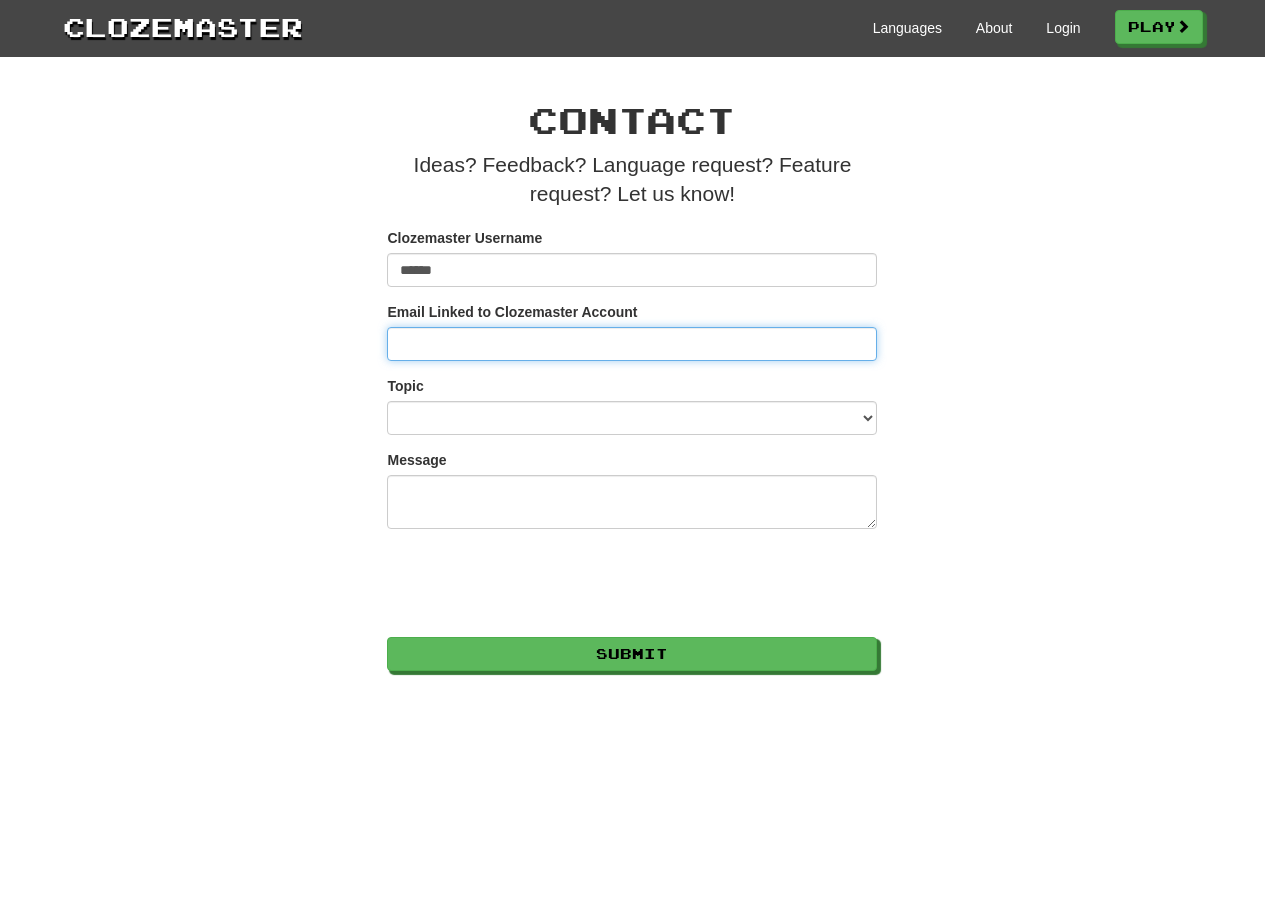 click on "Email Linked to Clozemaster Account" at bounding box center [632, 344] 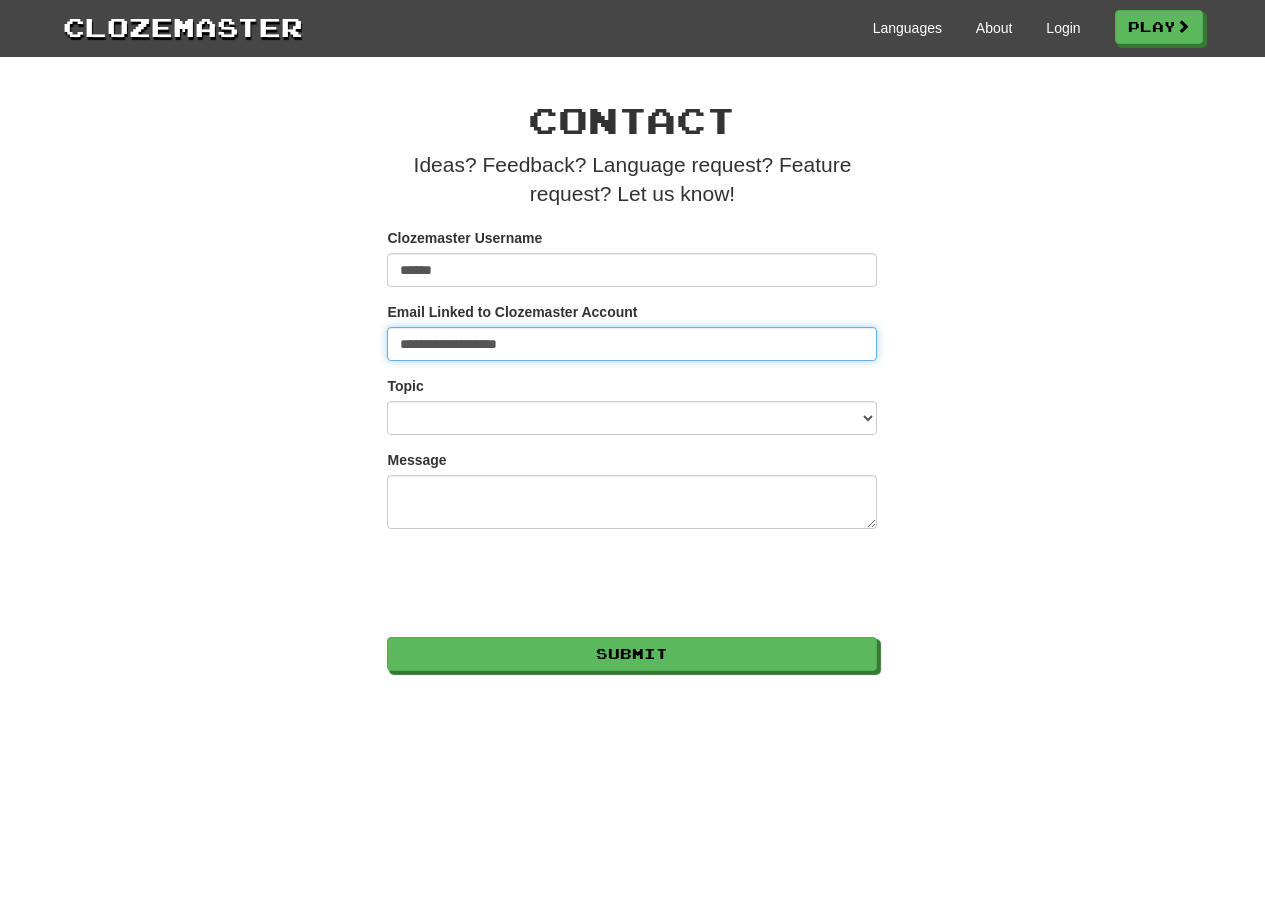 type on "**********" 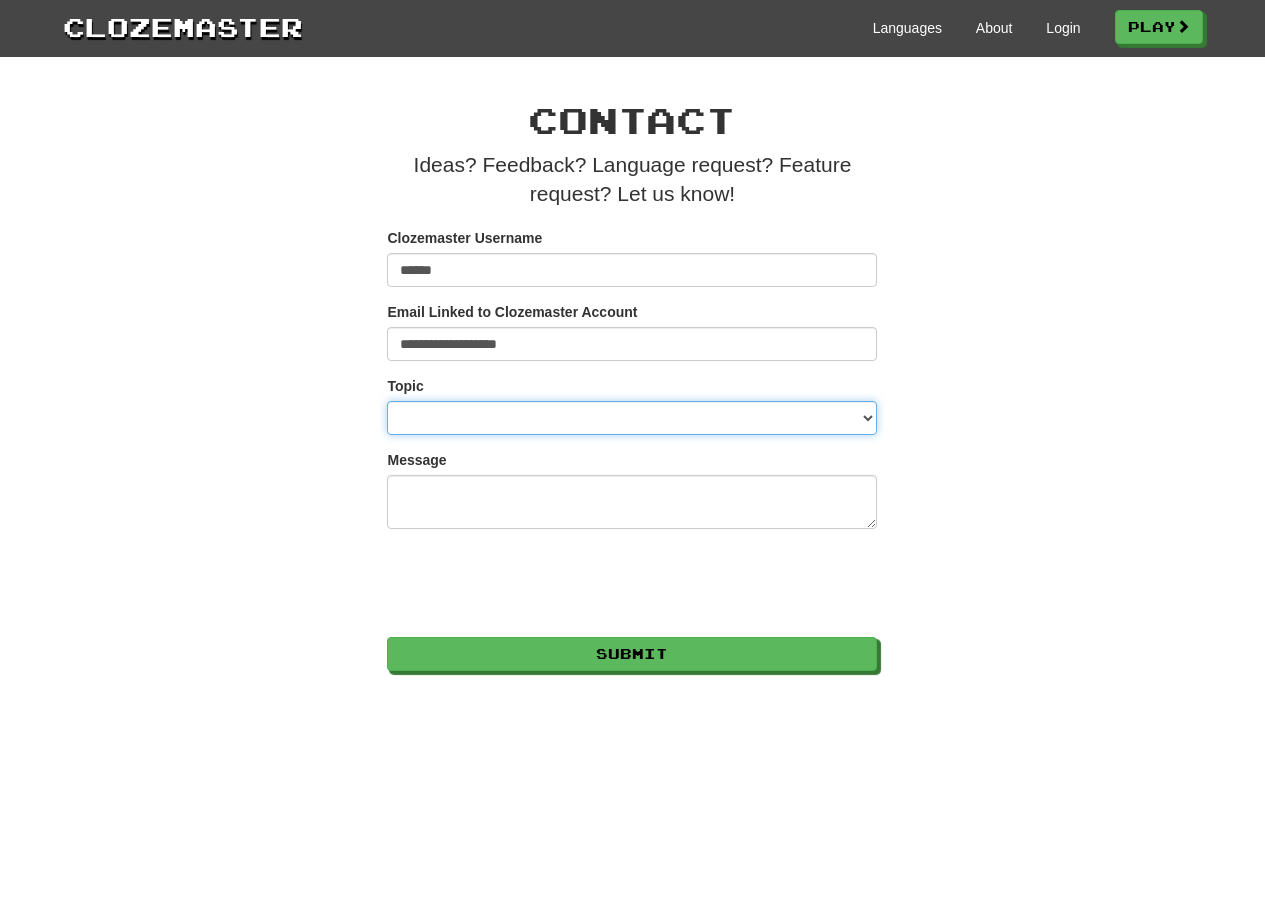 click on "**********" at bounding box center (632, 418) 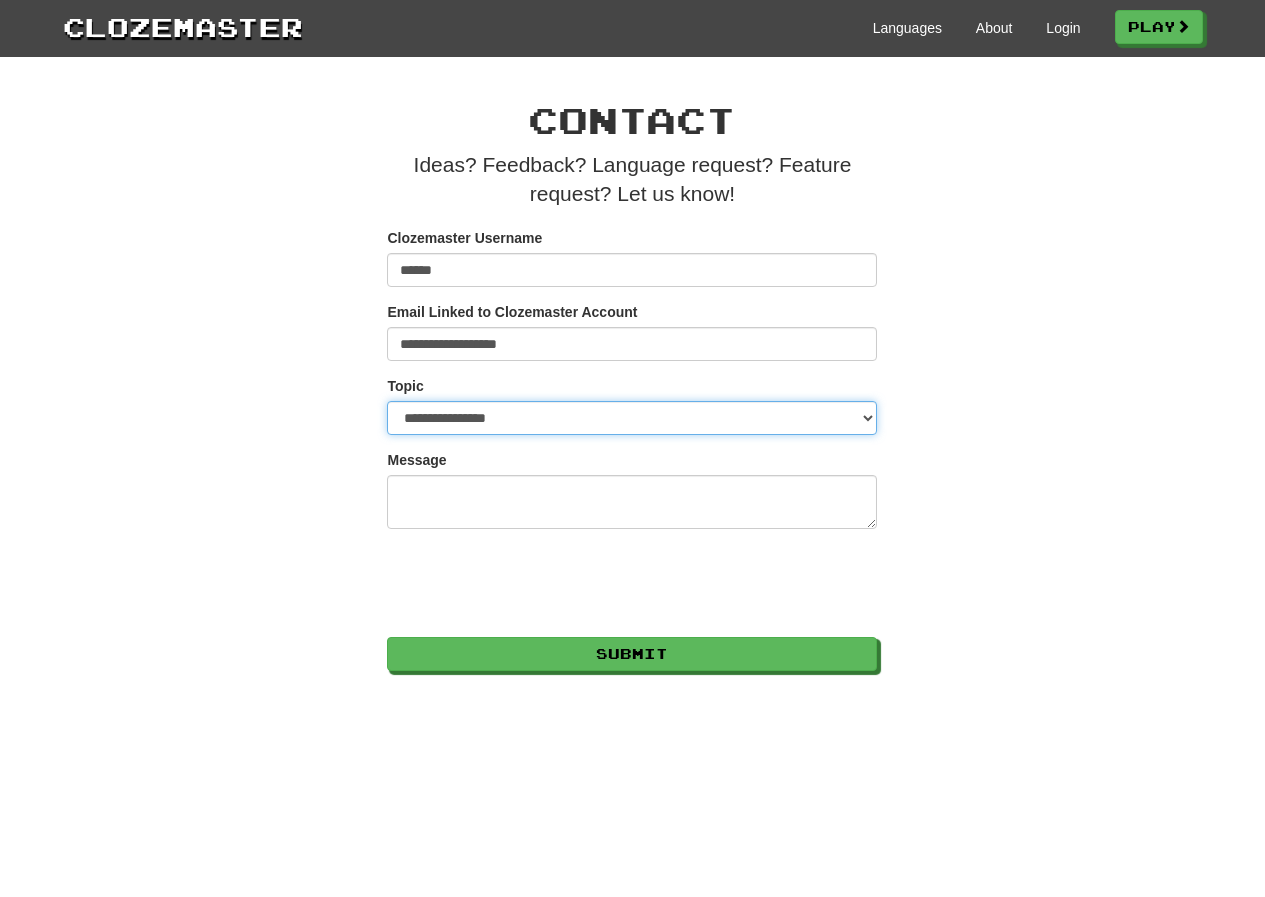 click on "**********" at bounding box center [632, 418] 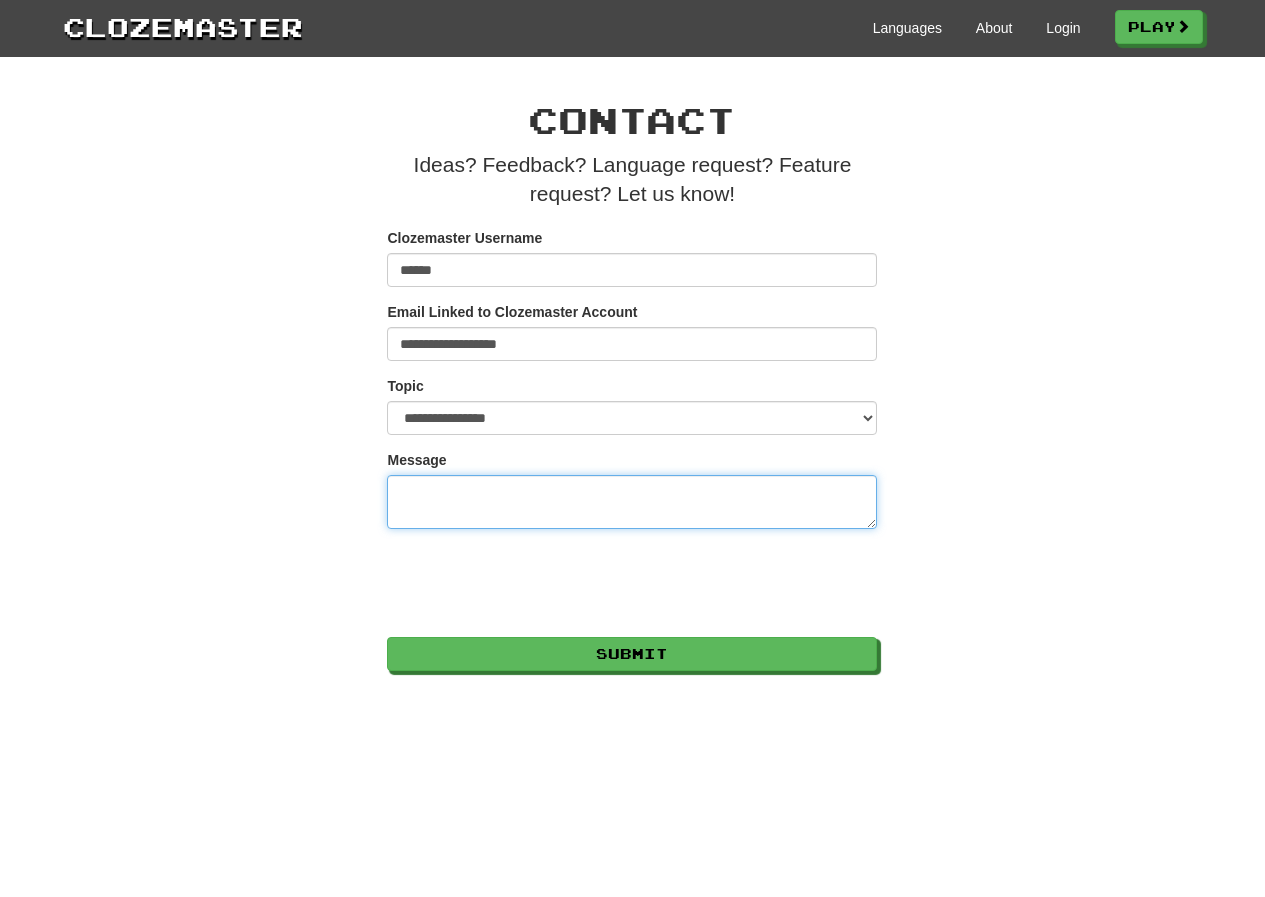 click on "Message" at bounding box center (632, 502) 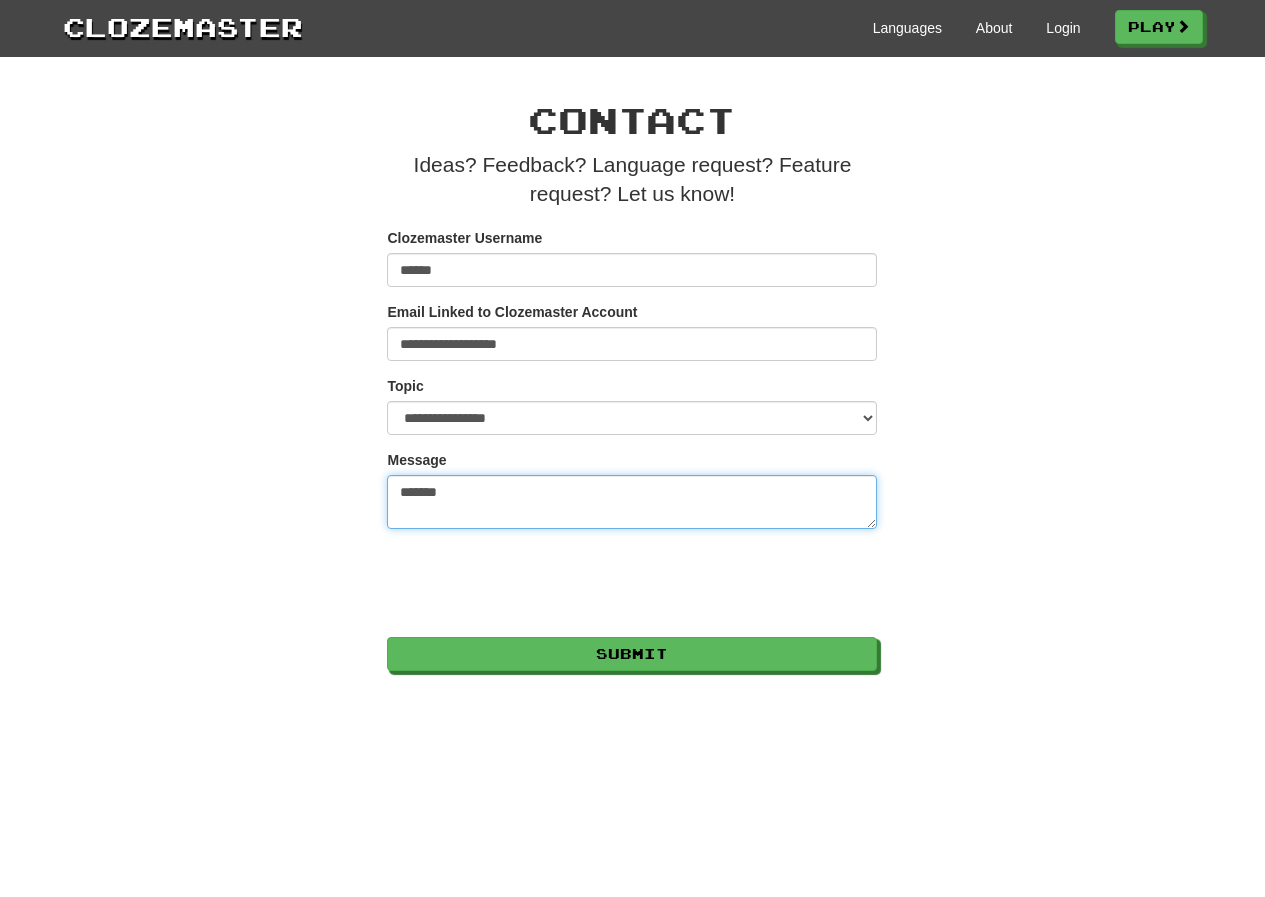 type on "*******" 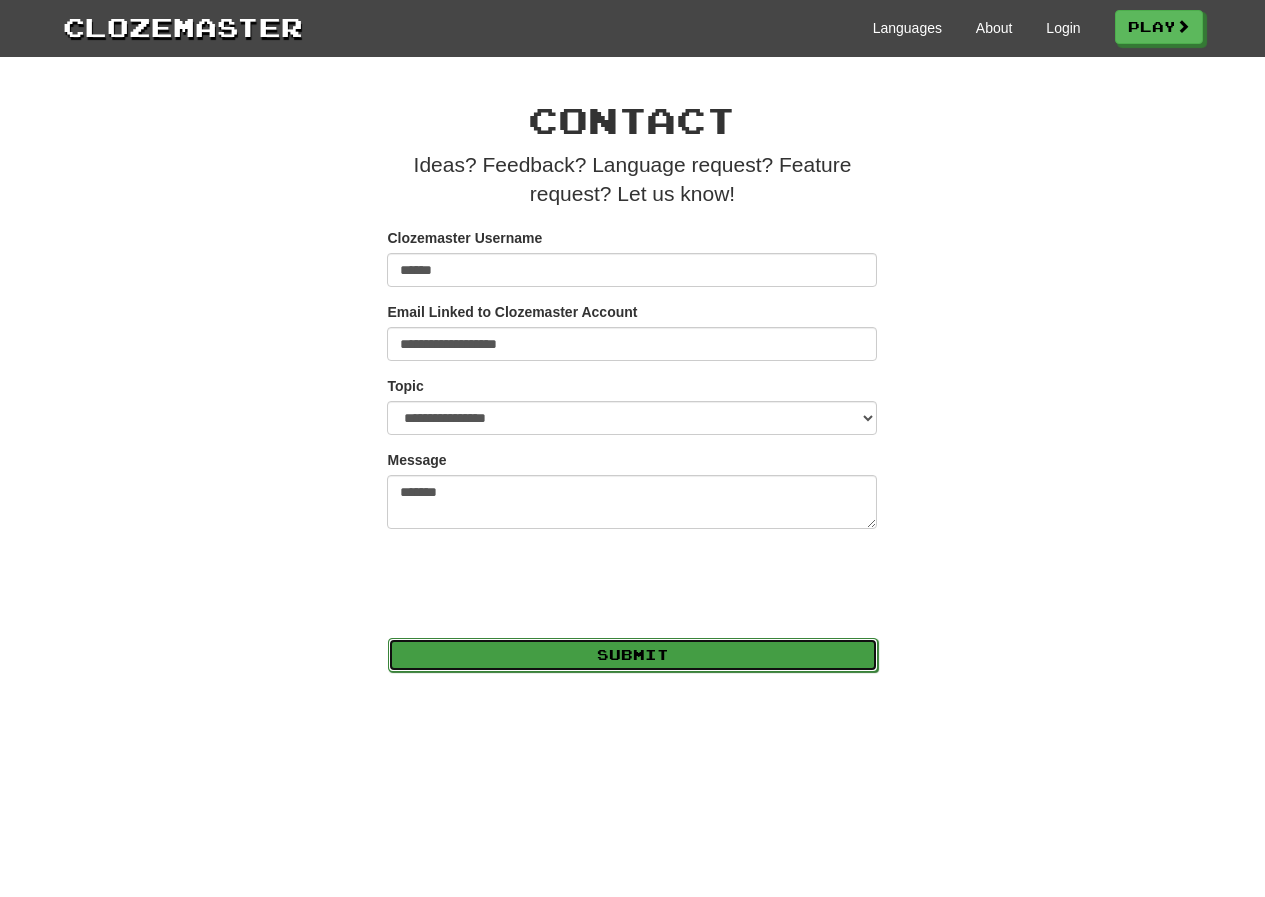 click on "Submit" at bounding box center [633, 655] 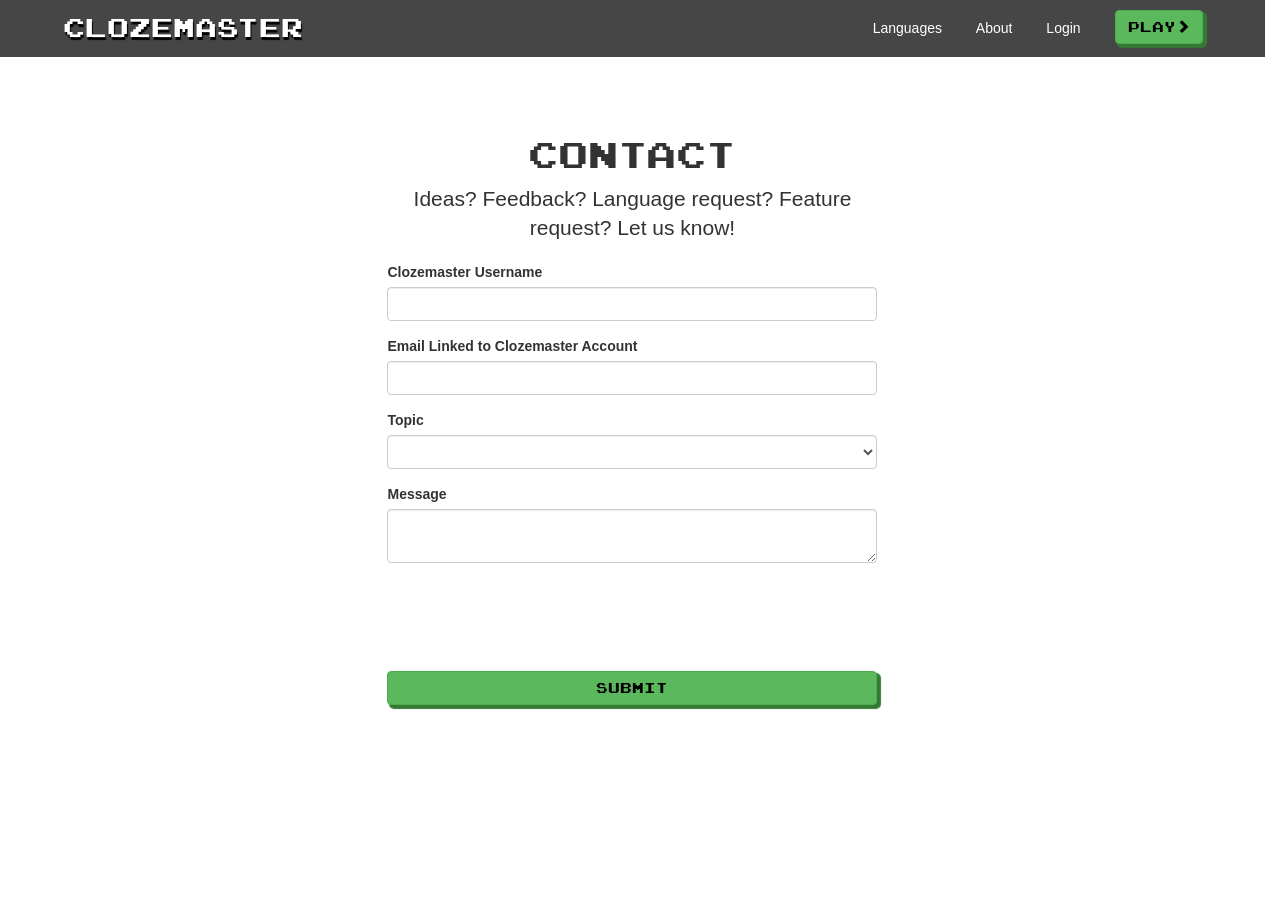scroll, scrollTop: 0, scrollLeft: 0, axis: both 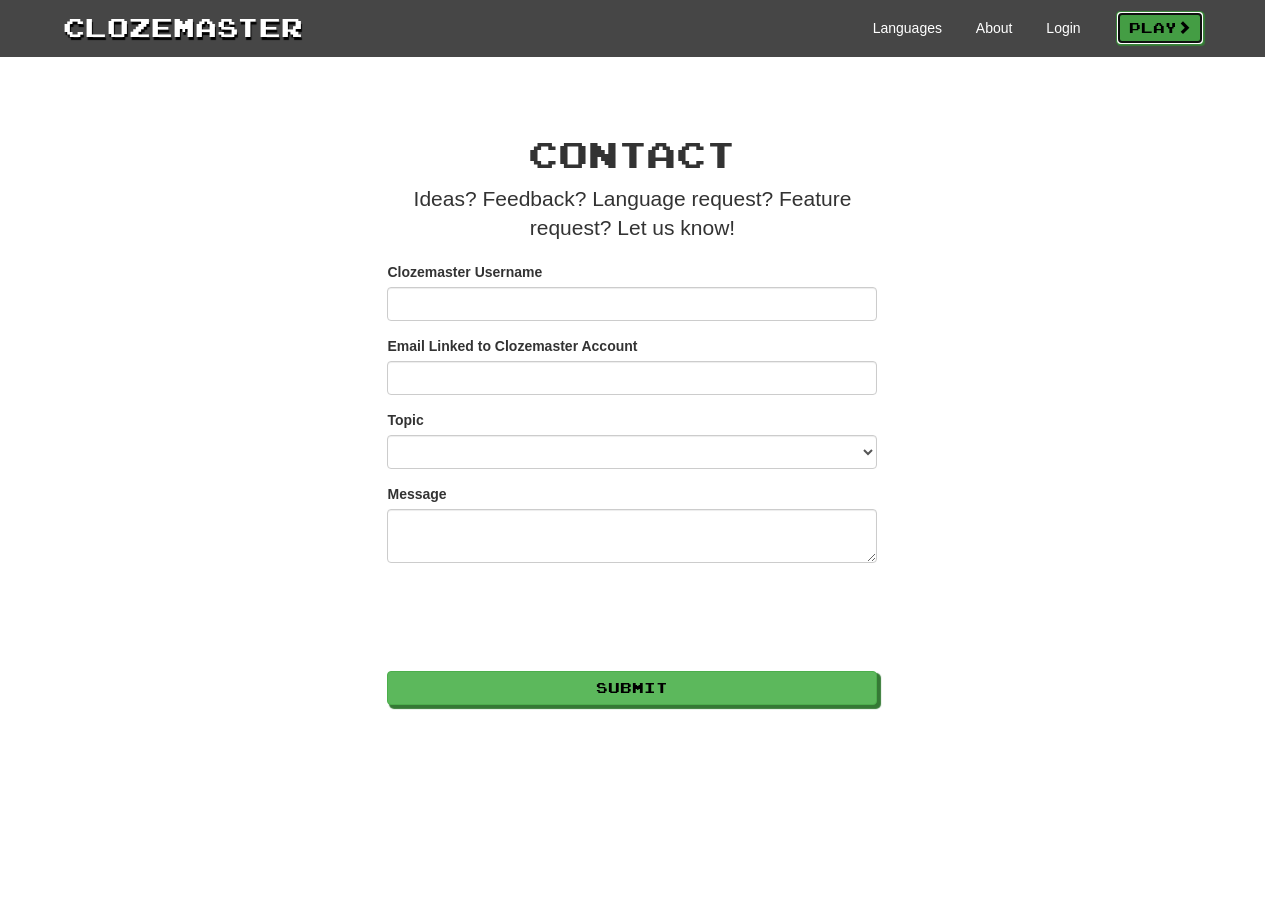 click on "Play" at bounding box center [1160, 28] 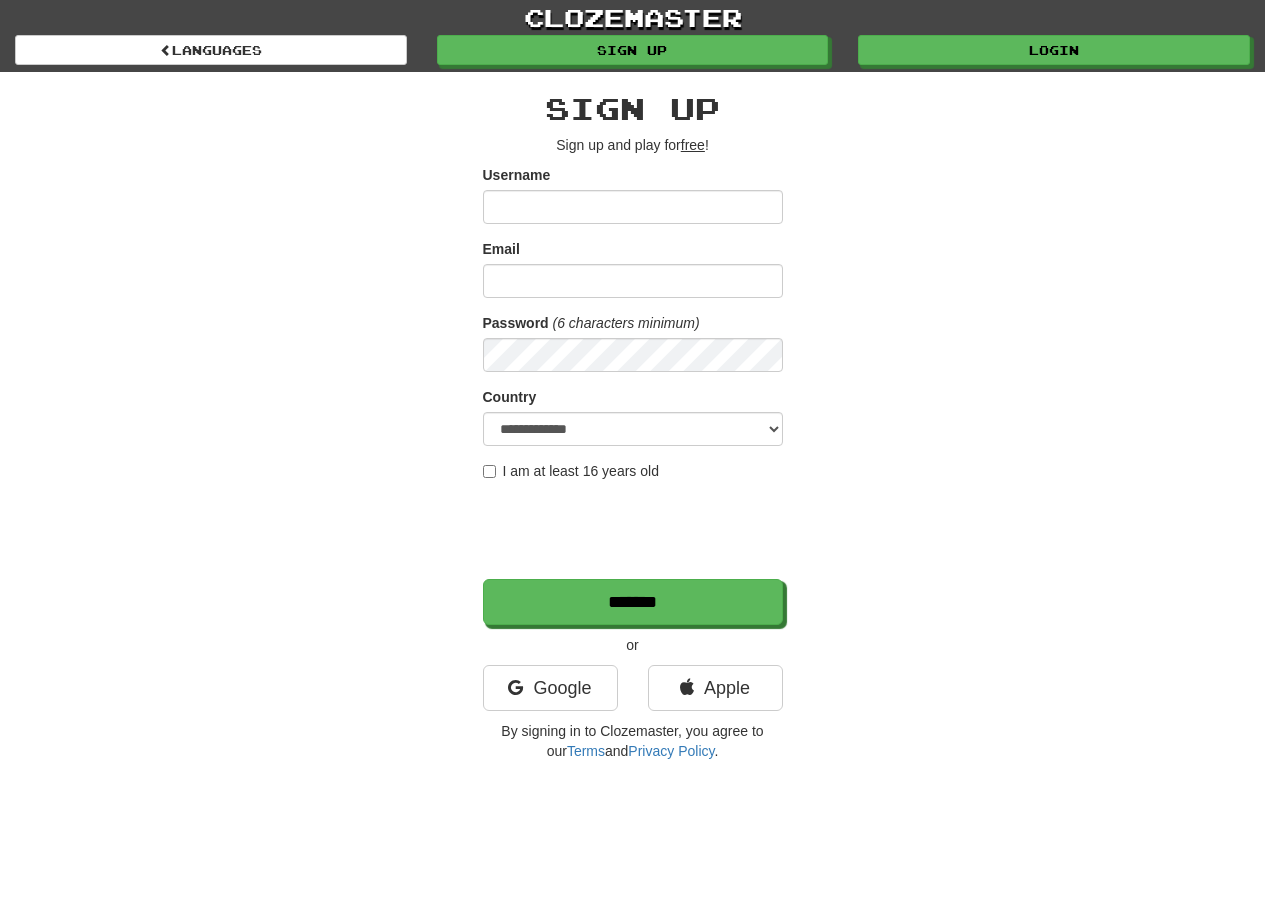 scroll, scrollTop: 0, scrollLeft: 0, axis: both 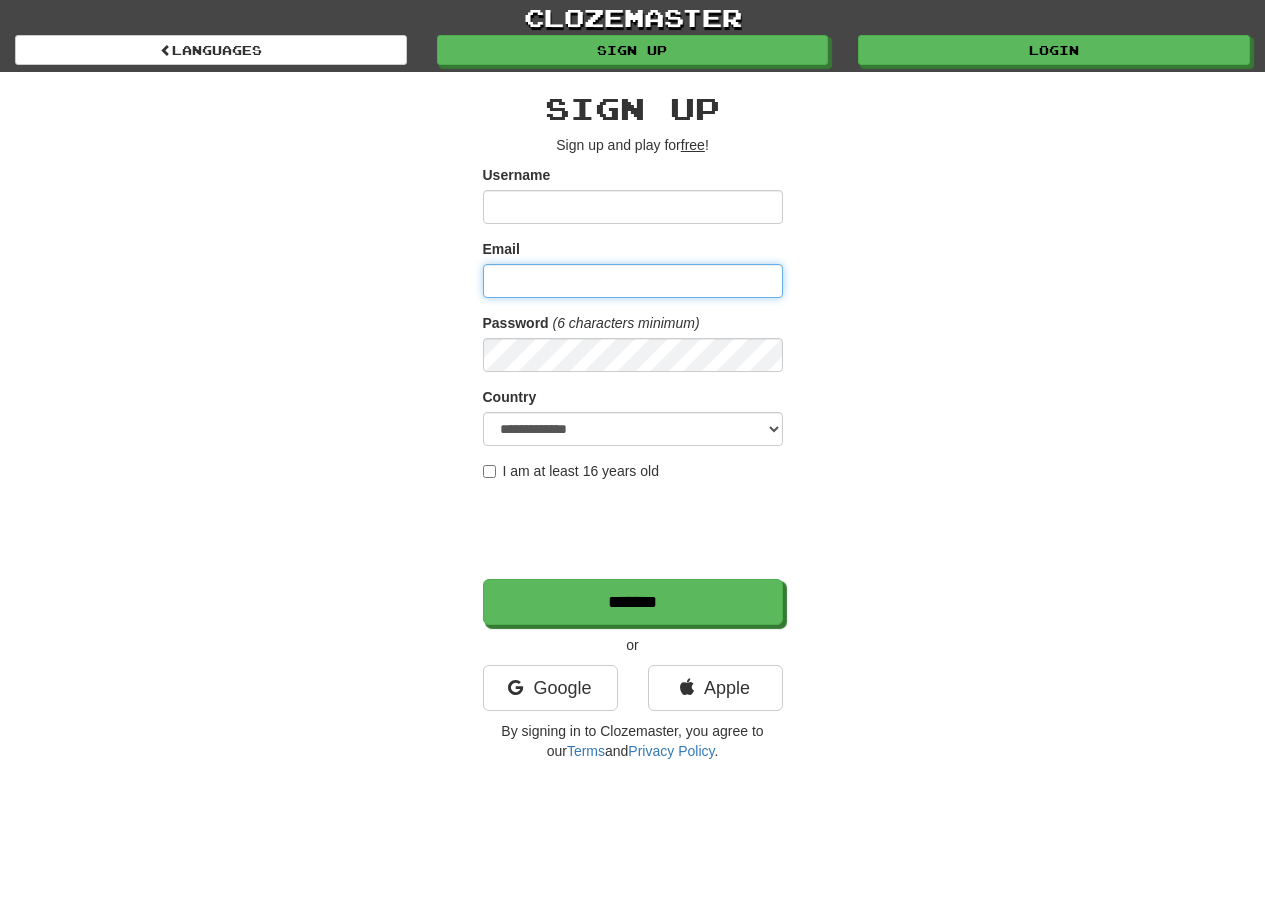 click on "Email" at bounding box center (633, 281) 